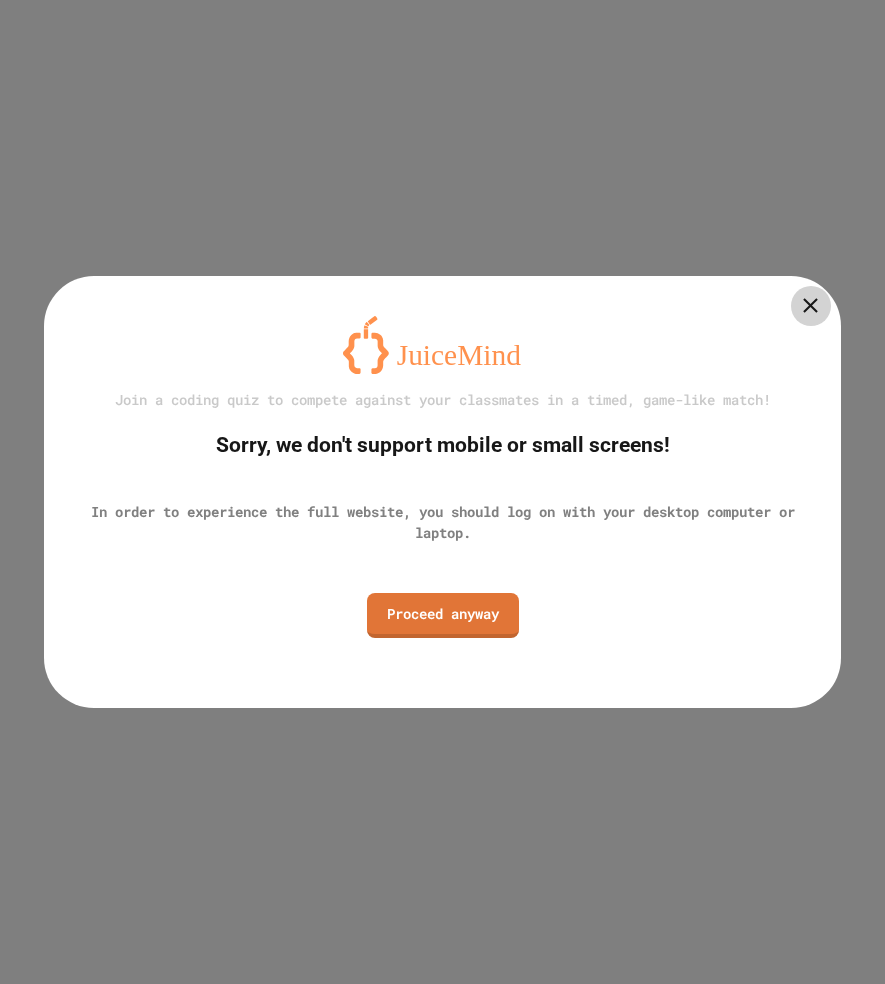 scroll, scrollTop: 0, scrollLeft: 0, axis: both 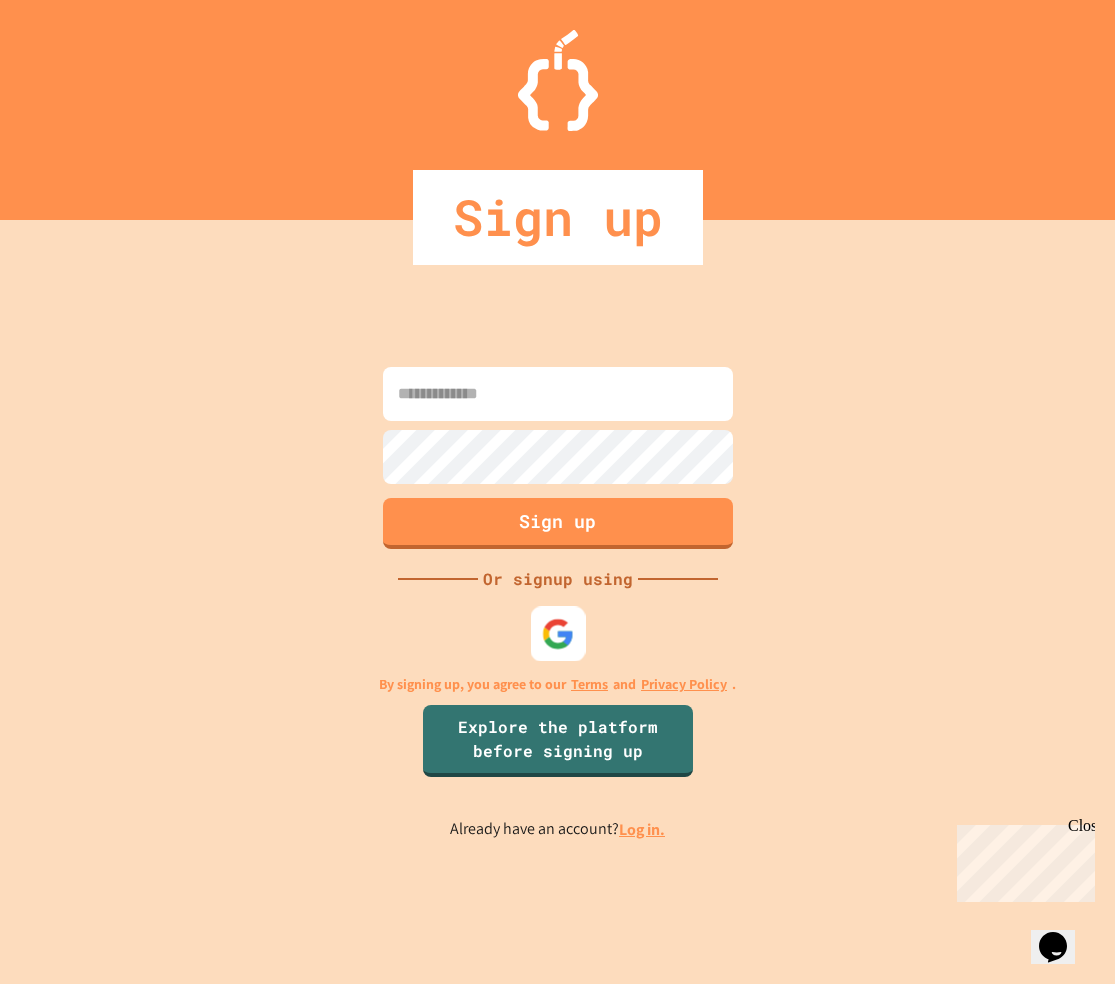 click at bounding box center [557, 634] 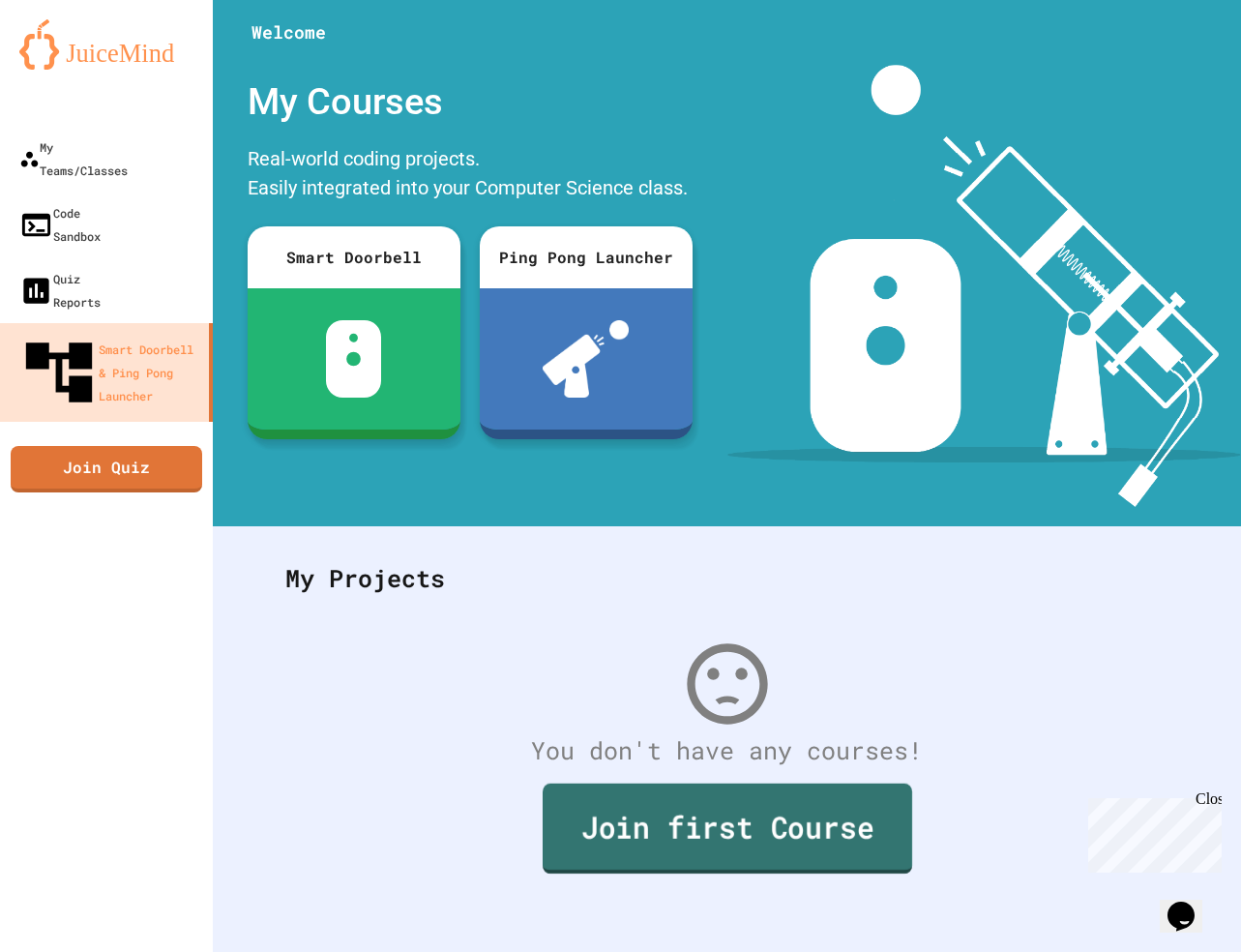 click on "Join first Course" at bounding box center [727, 828] 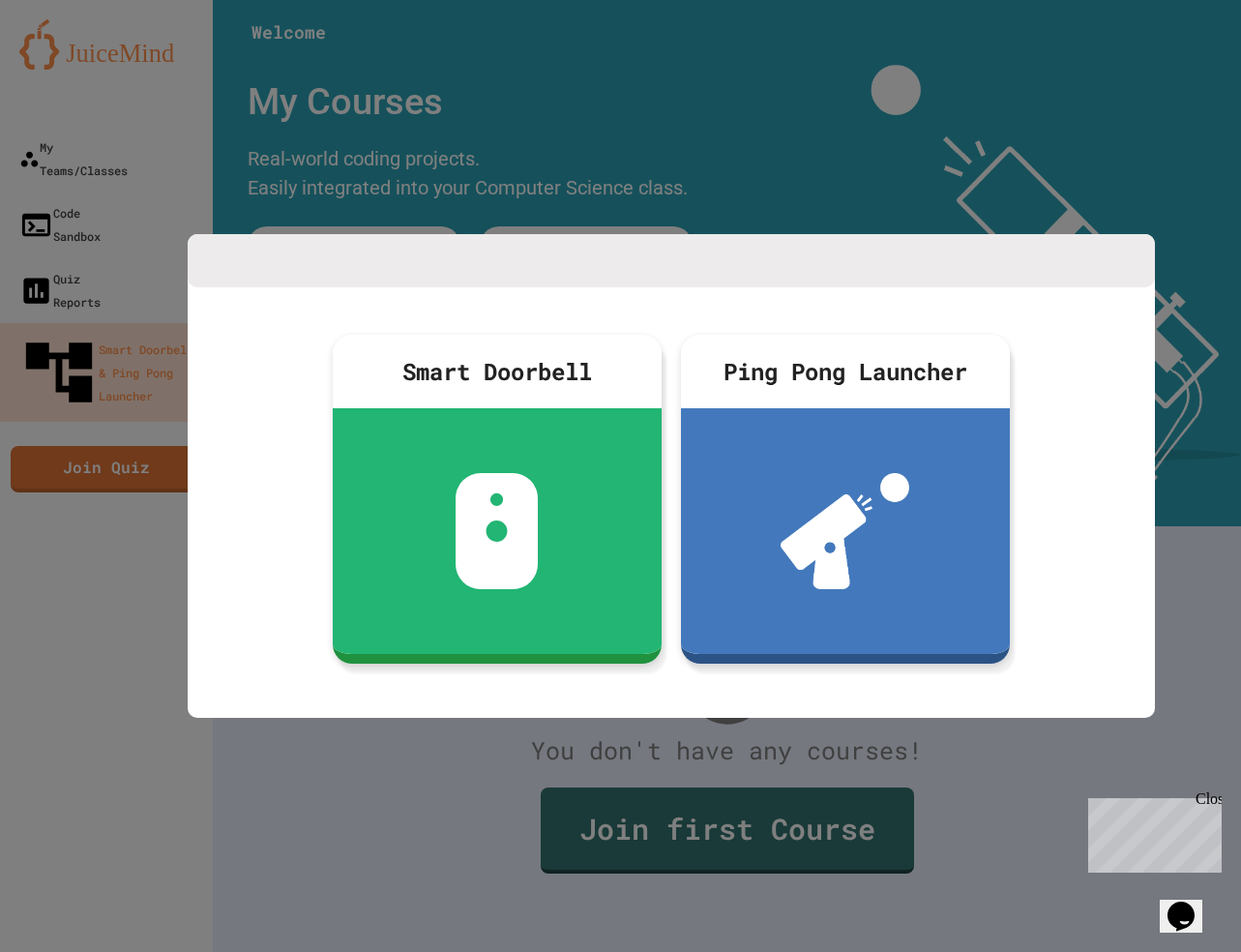 click at bounding box center (620, 476) 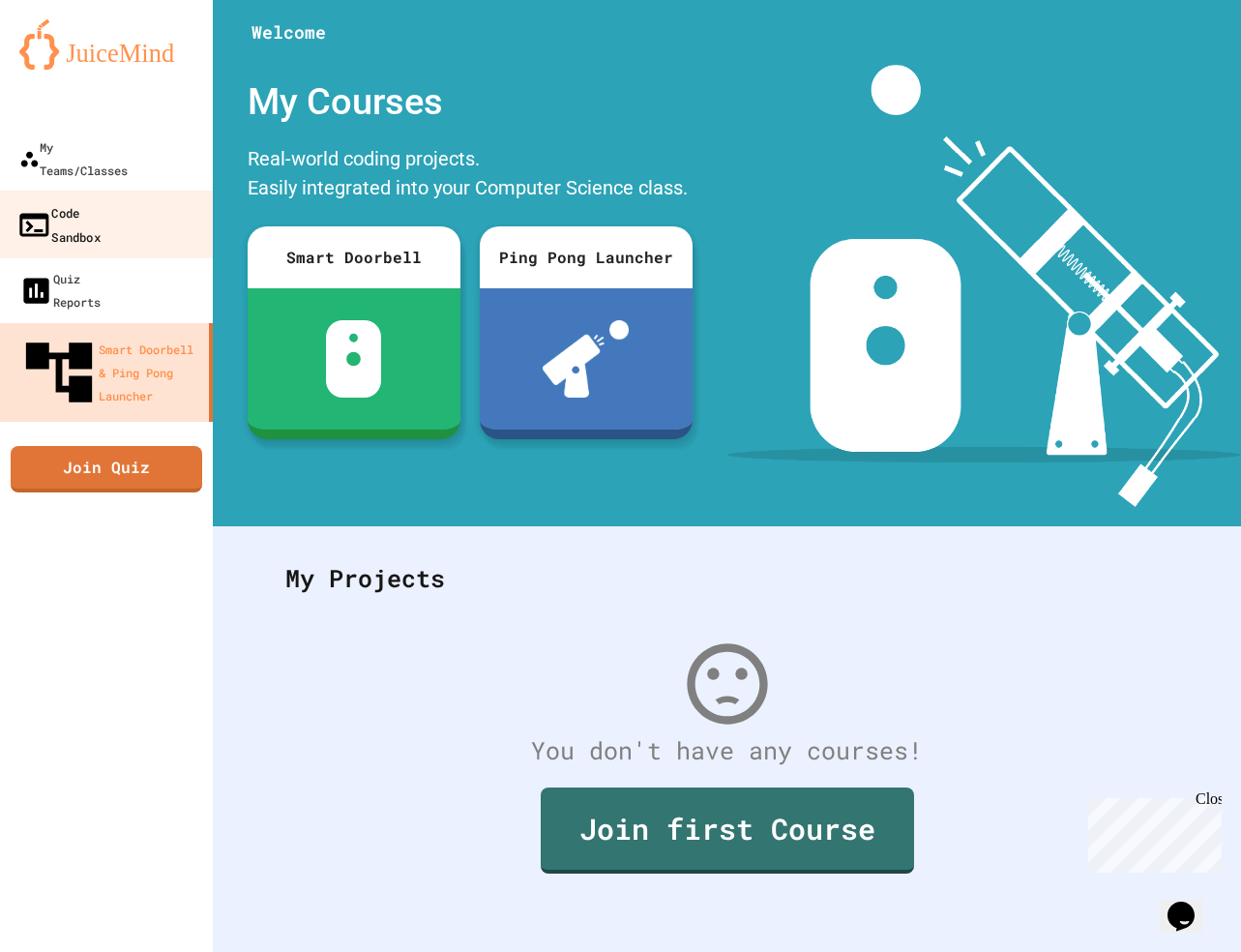click on "Code Sandbox" at bounding box center (58, 223) 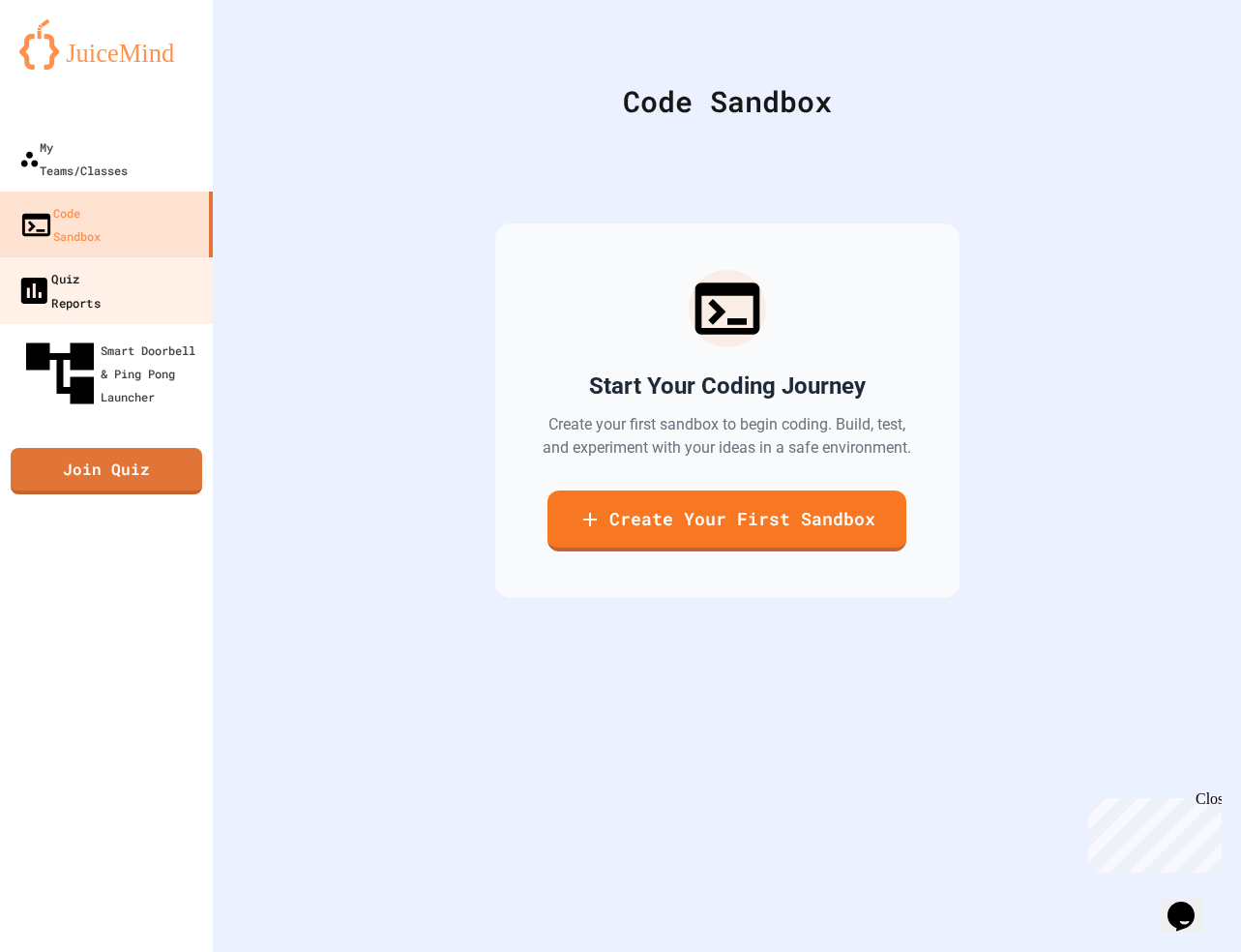 click on "Quiz Reports" at bounding box center [58, 289] 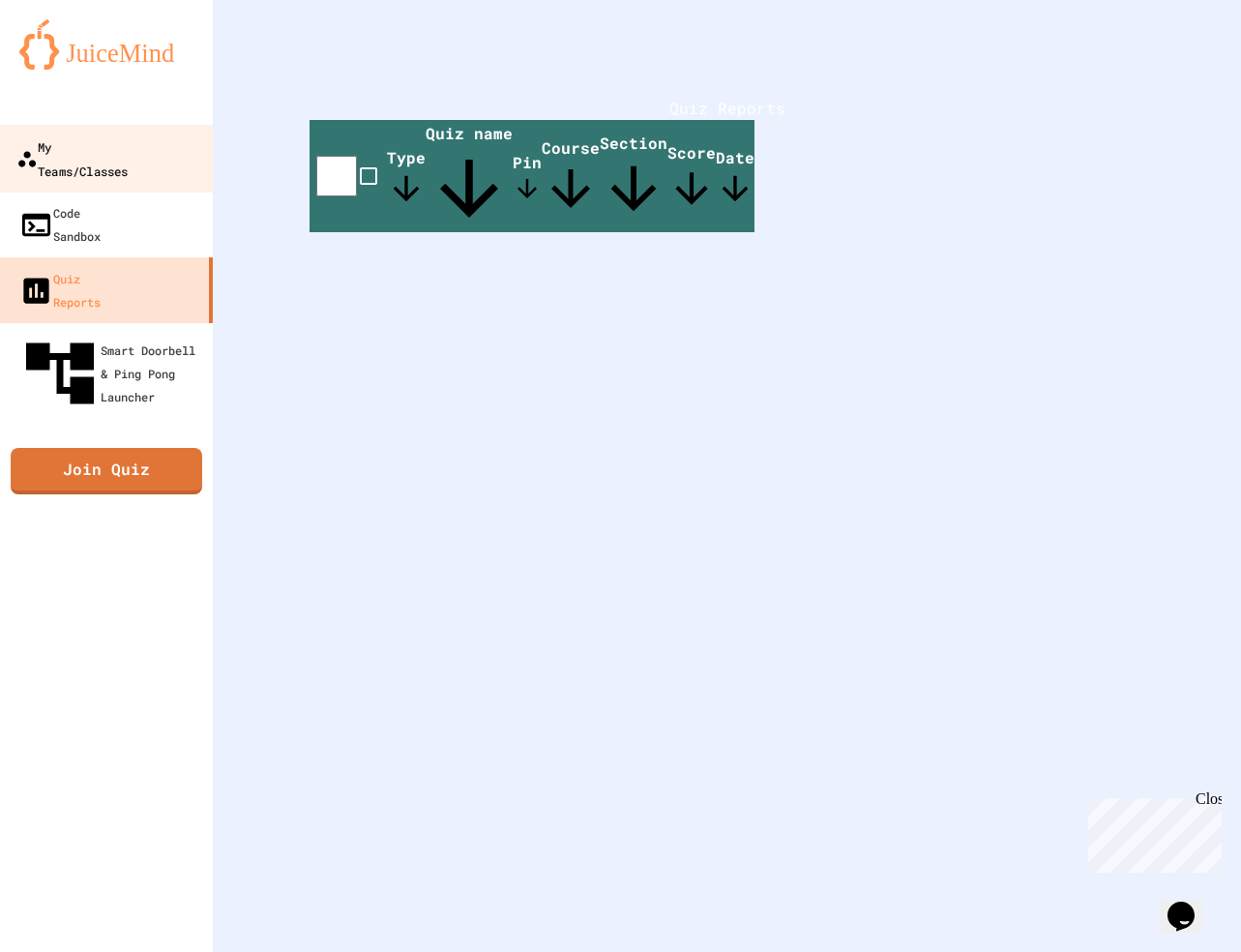click on "My Teams/Classes" at bounding box center (72, 158) 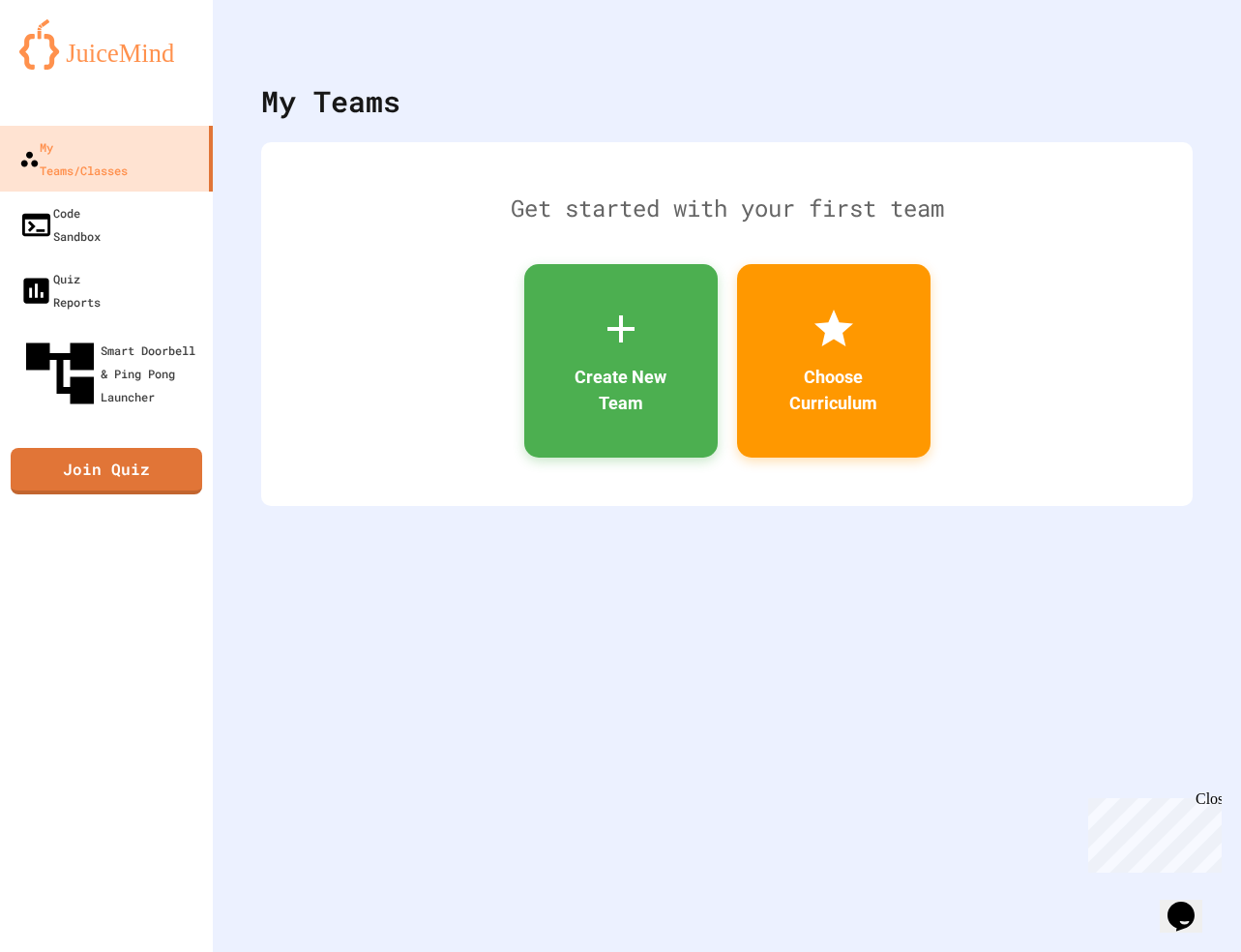 click at bounding box center [106, 45] 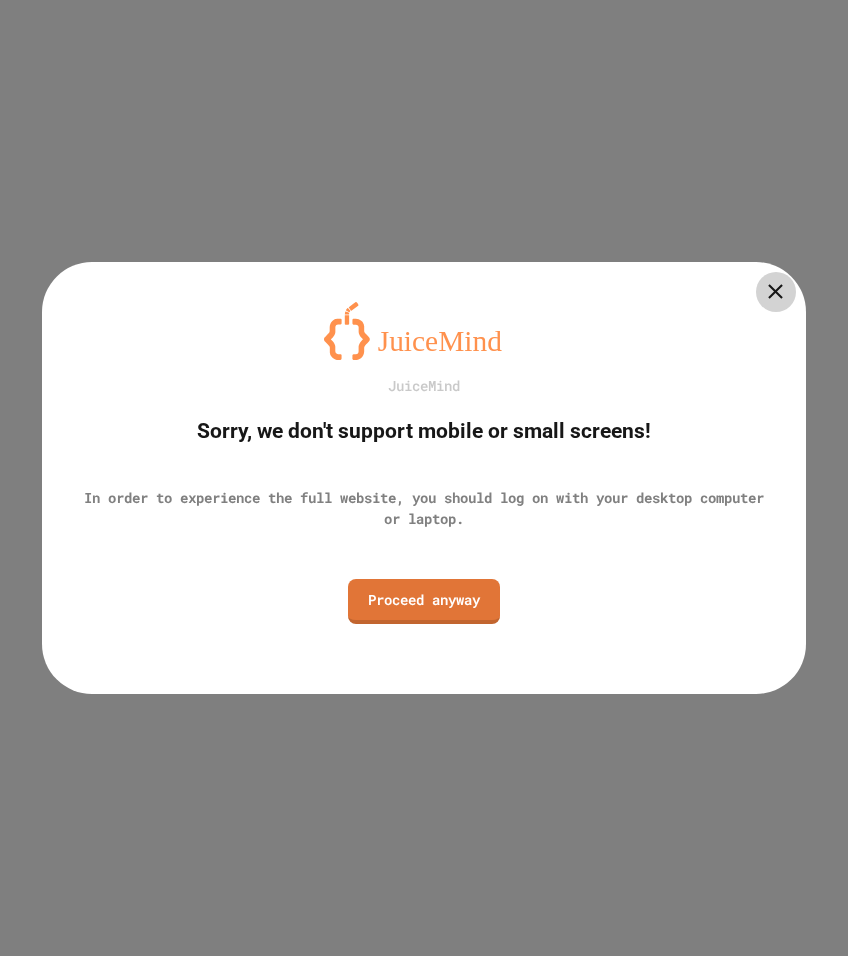 scroll, scrollTop: 0, scrollLeft: 0, axis: both 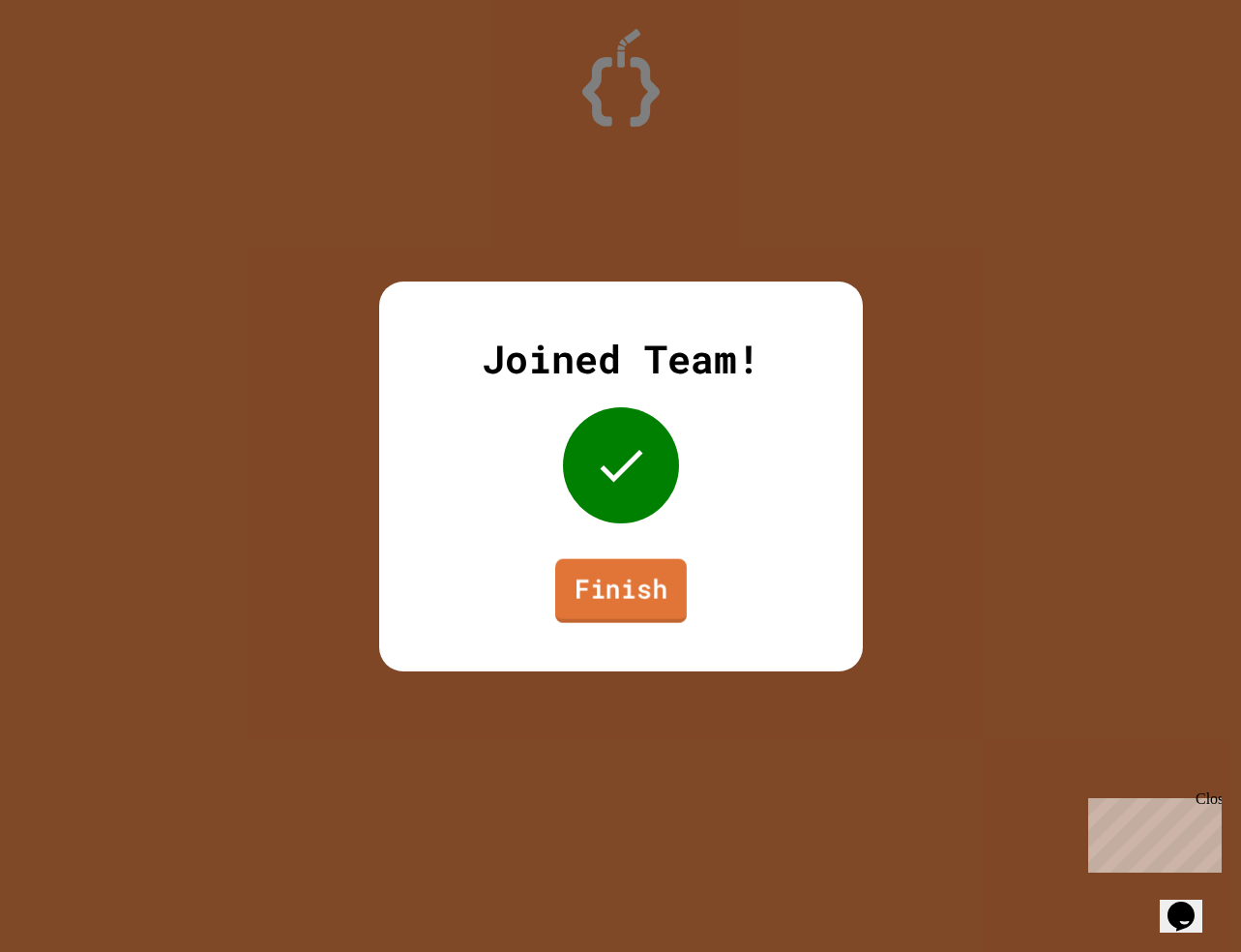 click on "Finish" at bounding box center (620, 590) 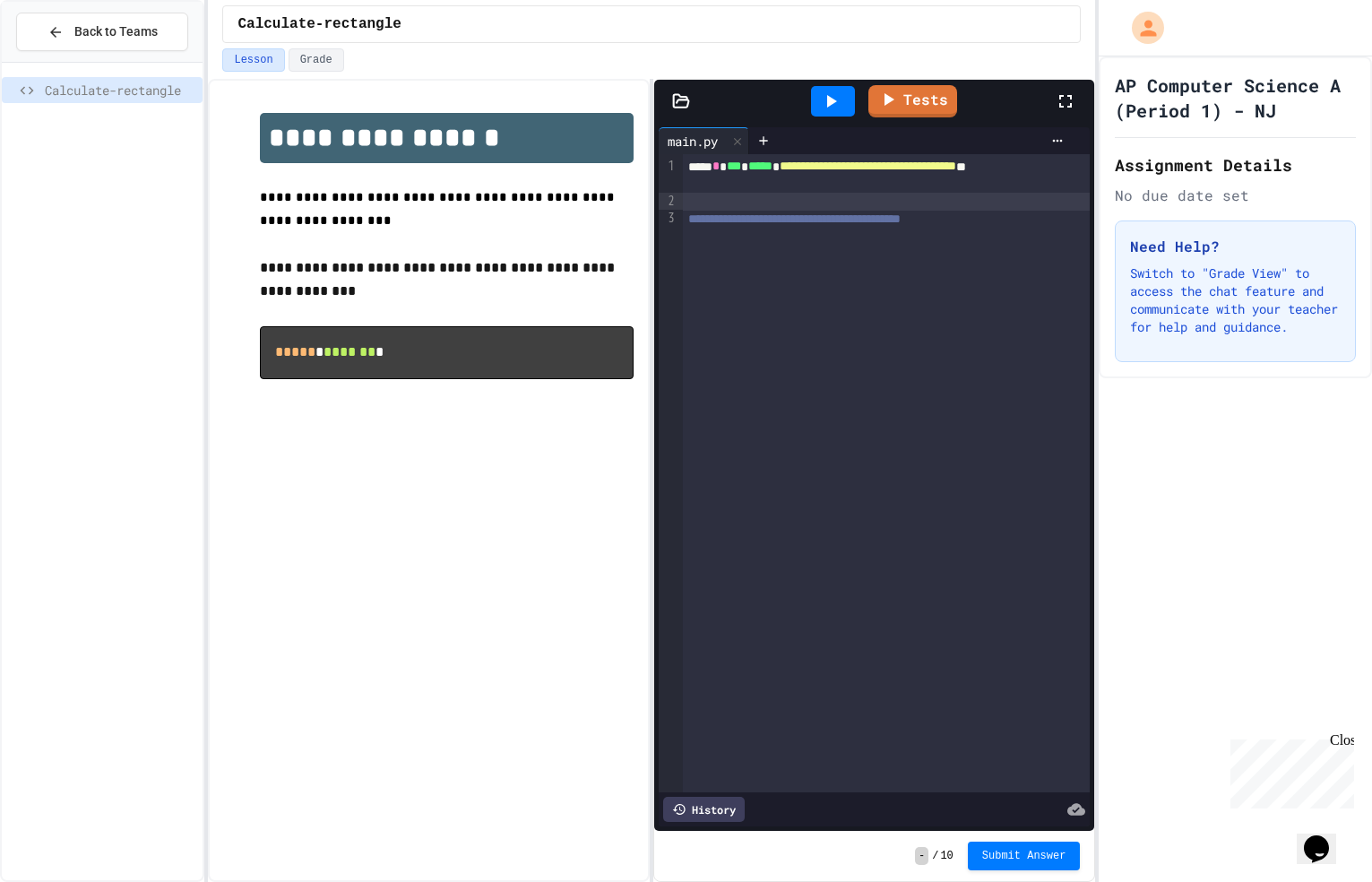 click at bounding box center [886, 202] 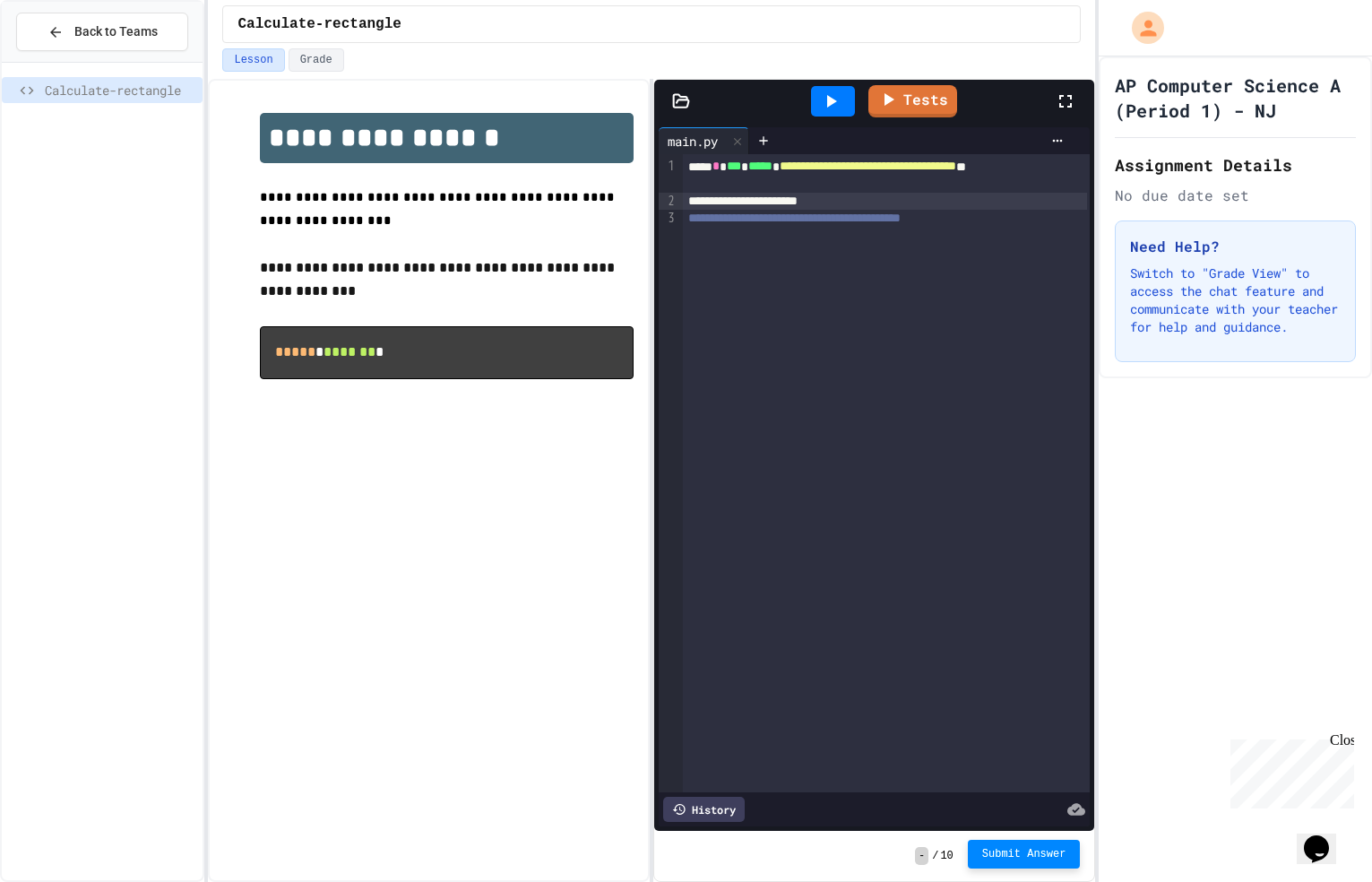 click on "Submit Answer" at bounding box center (1024, 854) 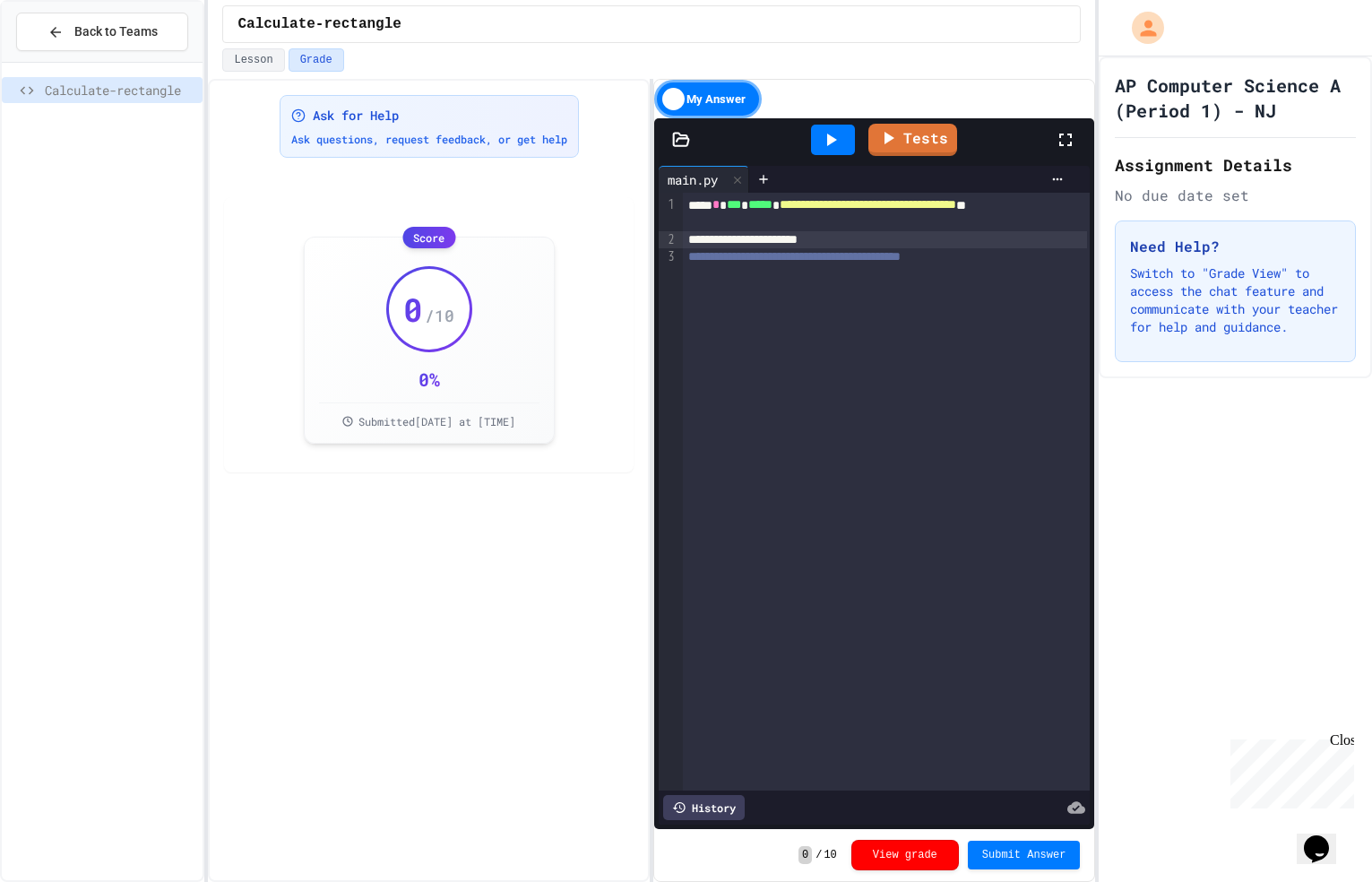 scroll, scrollTop: 0, scrollLeft: 0, axis: both 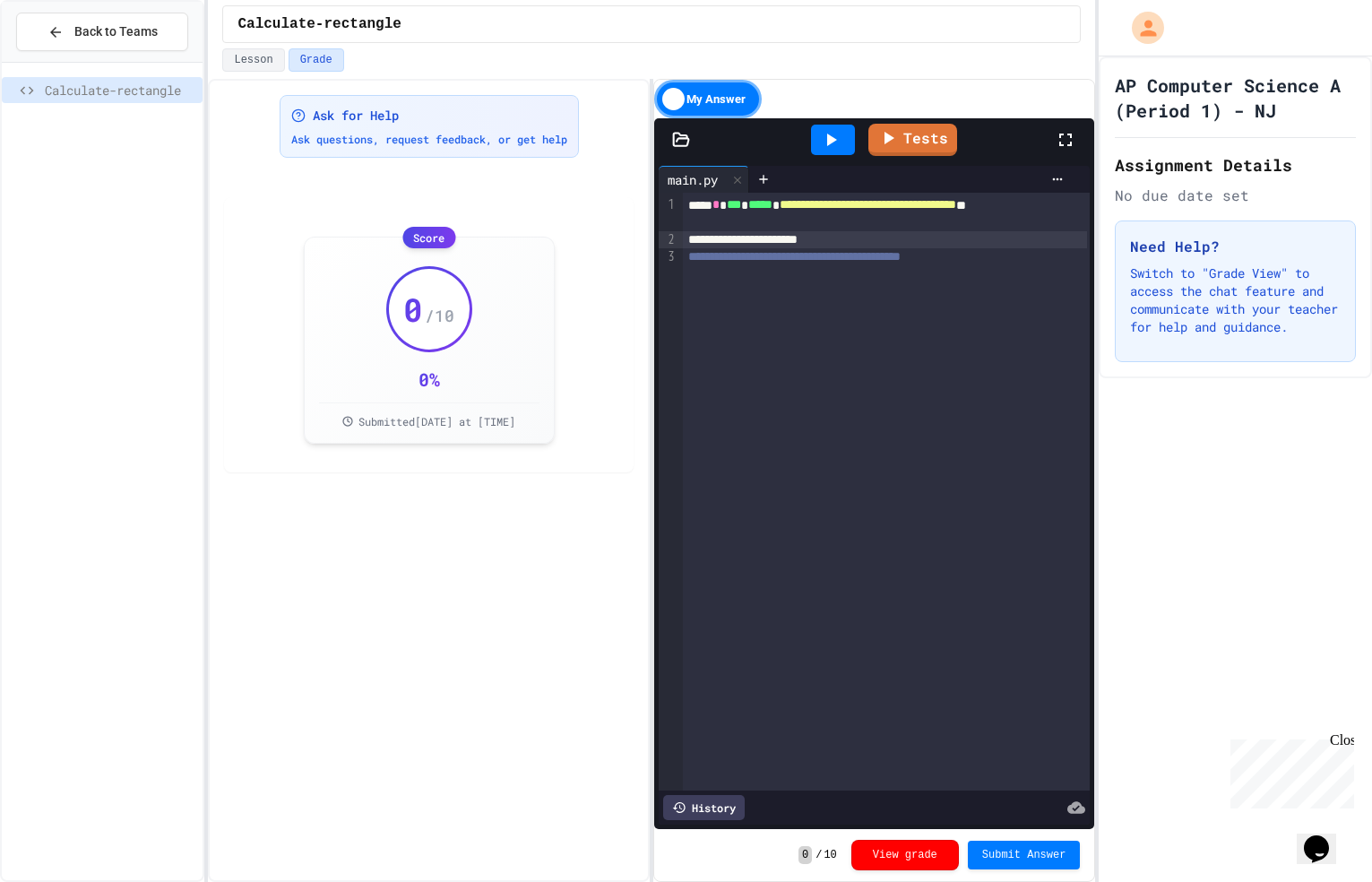 click 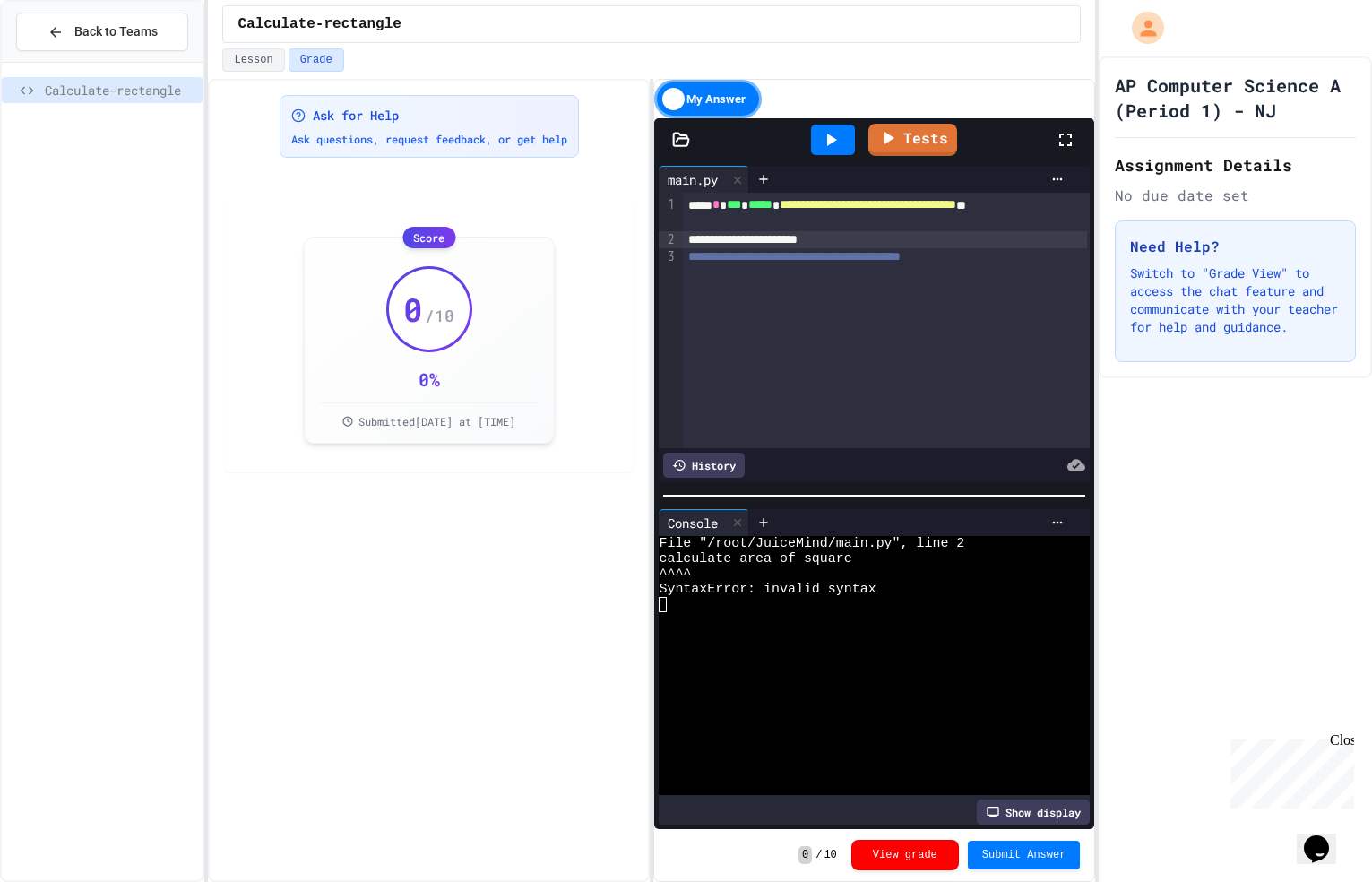 click on "My Answer" at bounding box center [708, 99] 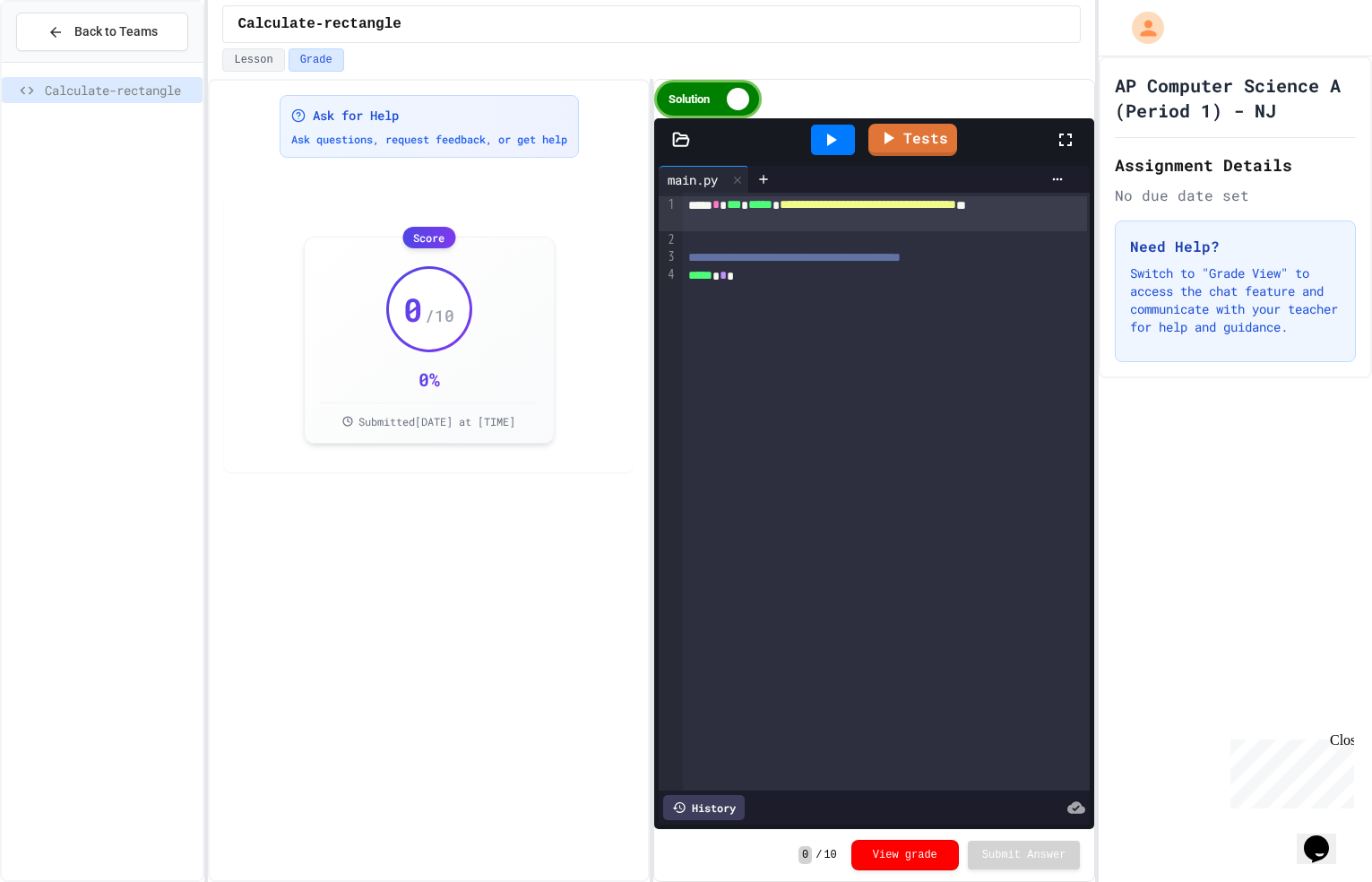 click on "Solution" at bounding box center (708, 99) 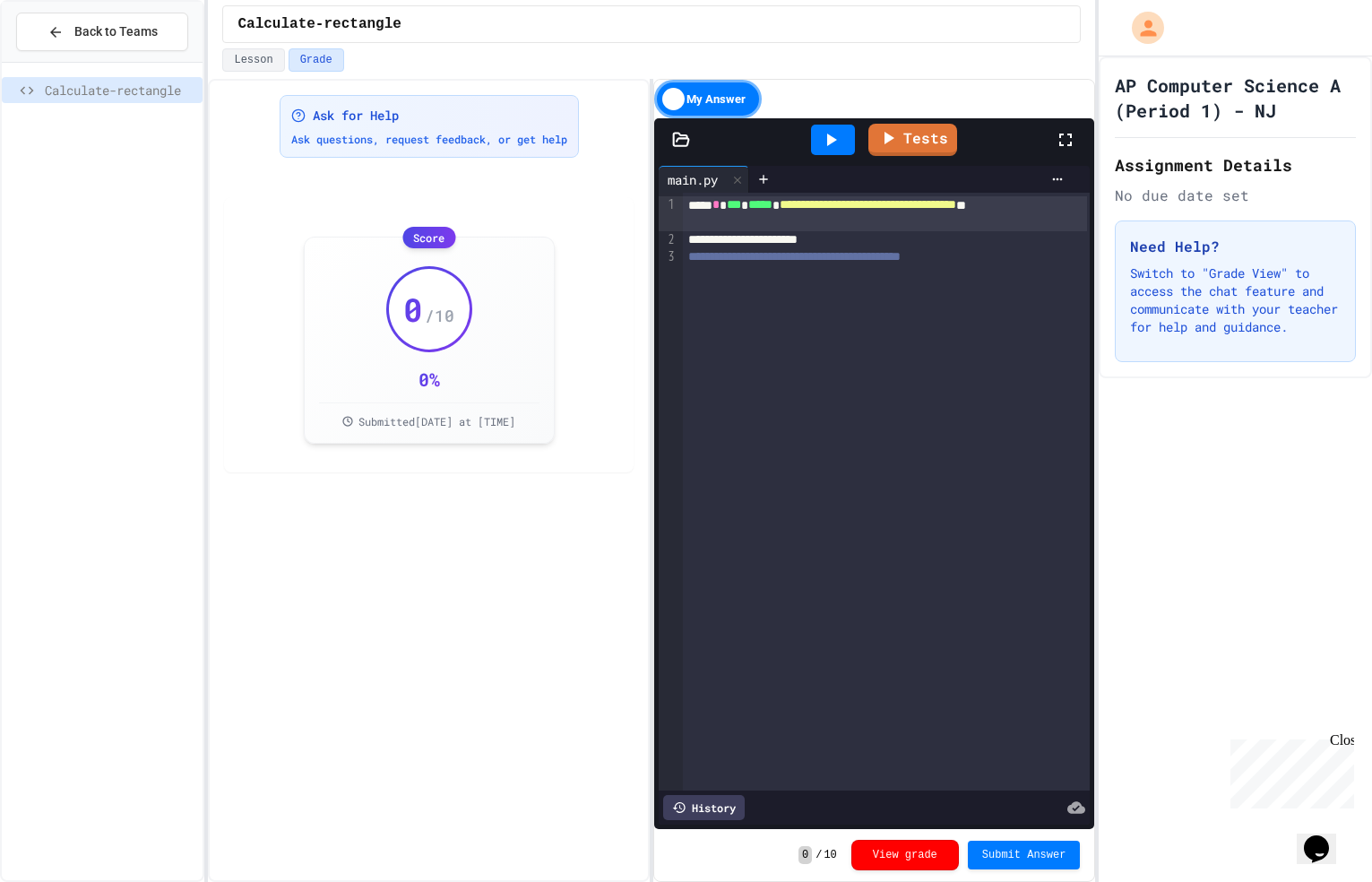 click on "My Answer" at bounding box center [708, 99] 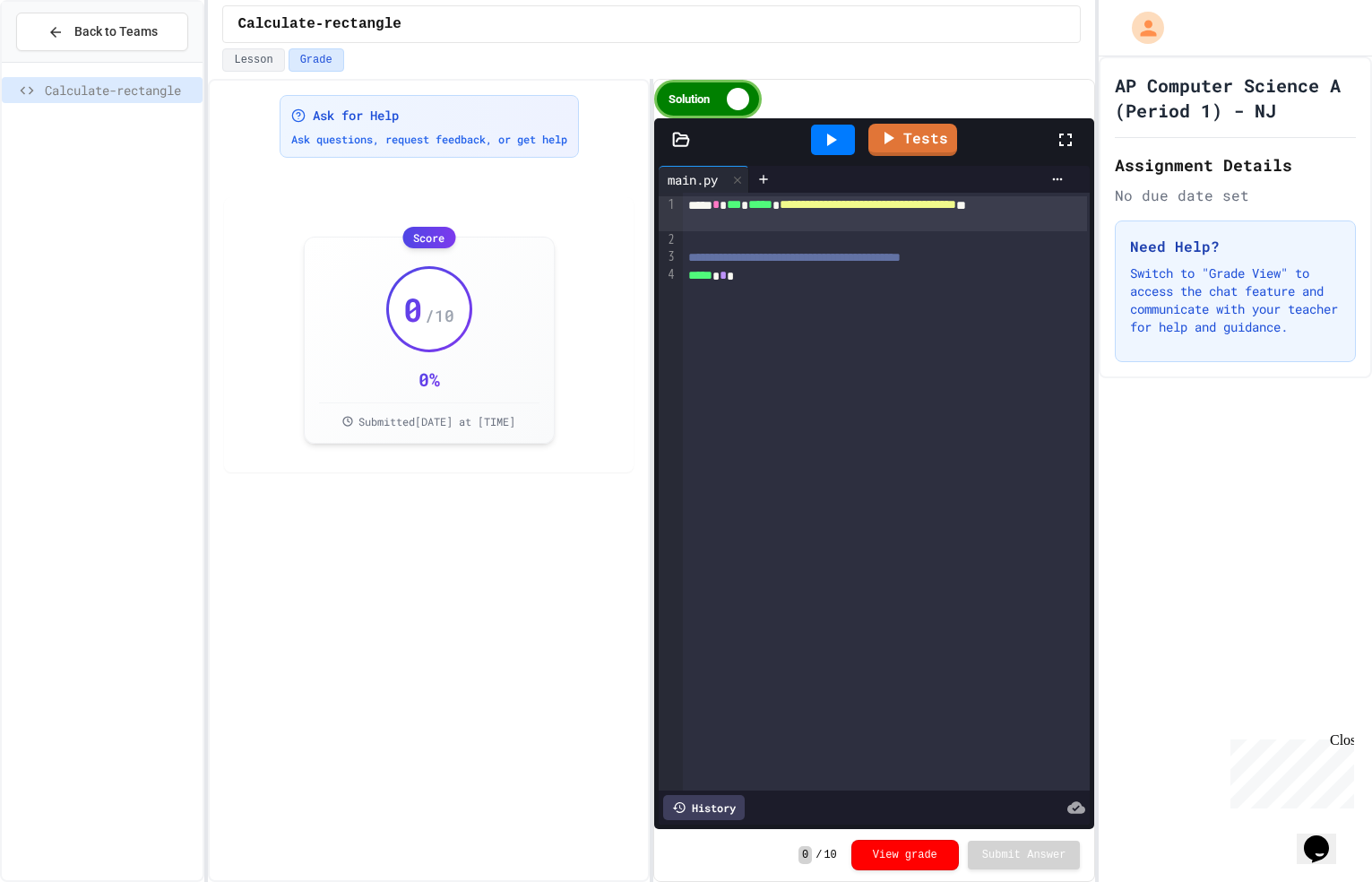 click on "Solution" at bounding box center (708, 99) 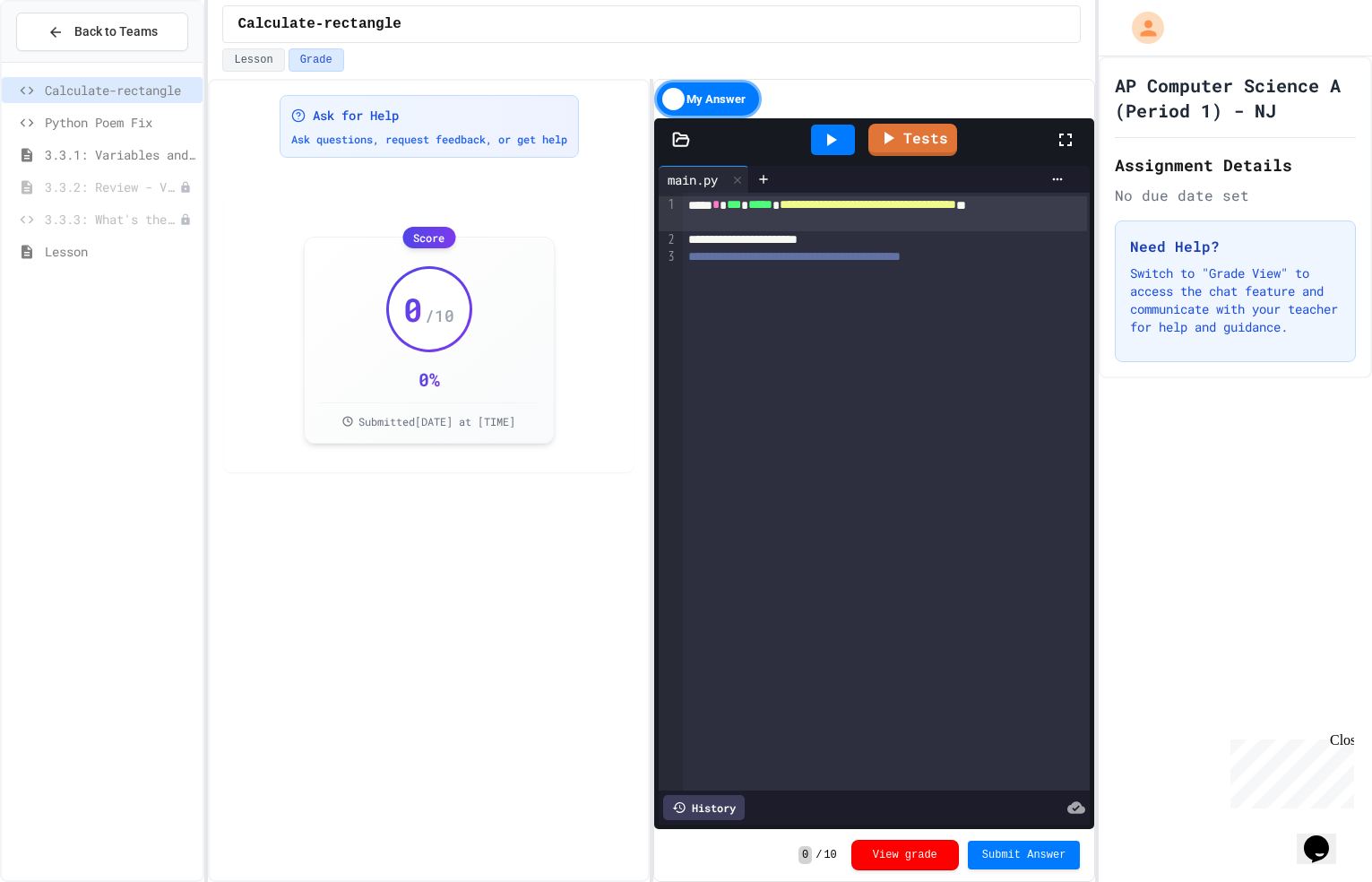 scroll, scrollTop: 0, scrollLeft: 0, axis: both 